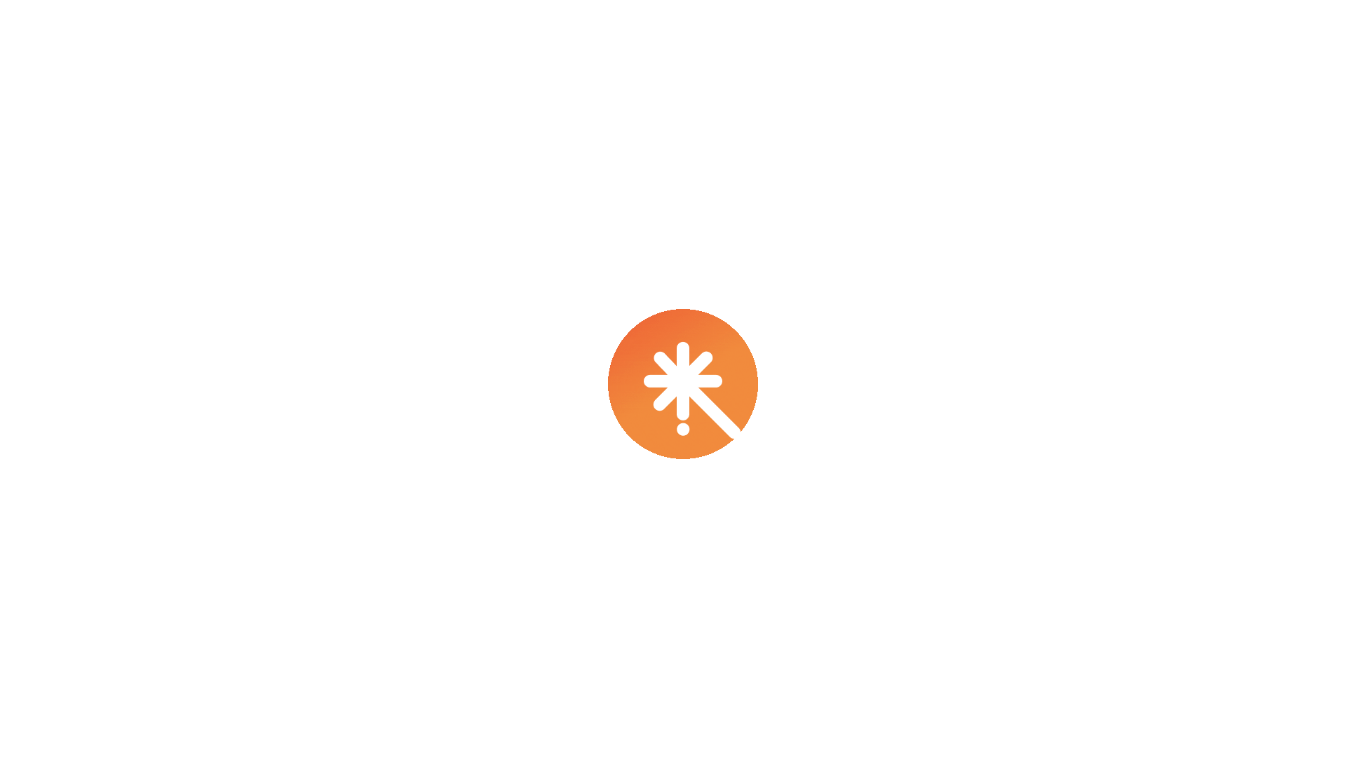 scroll, scrollTop: 0, scrollLeft: 0, axis: both 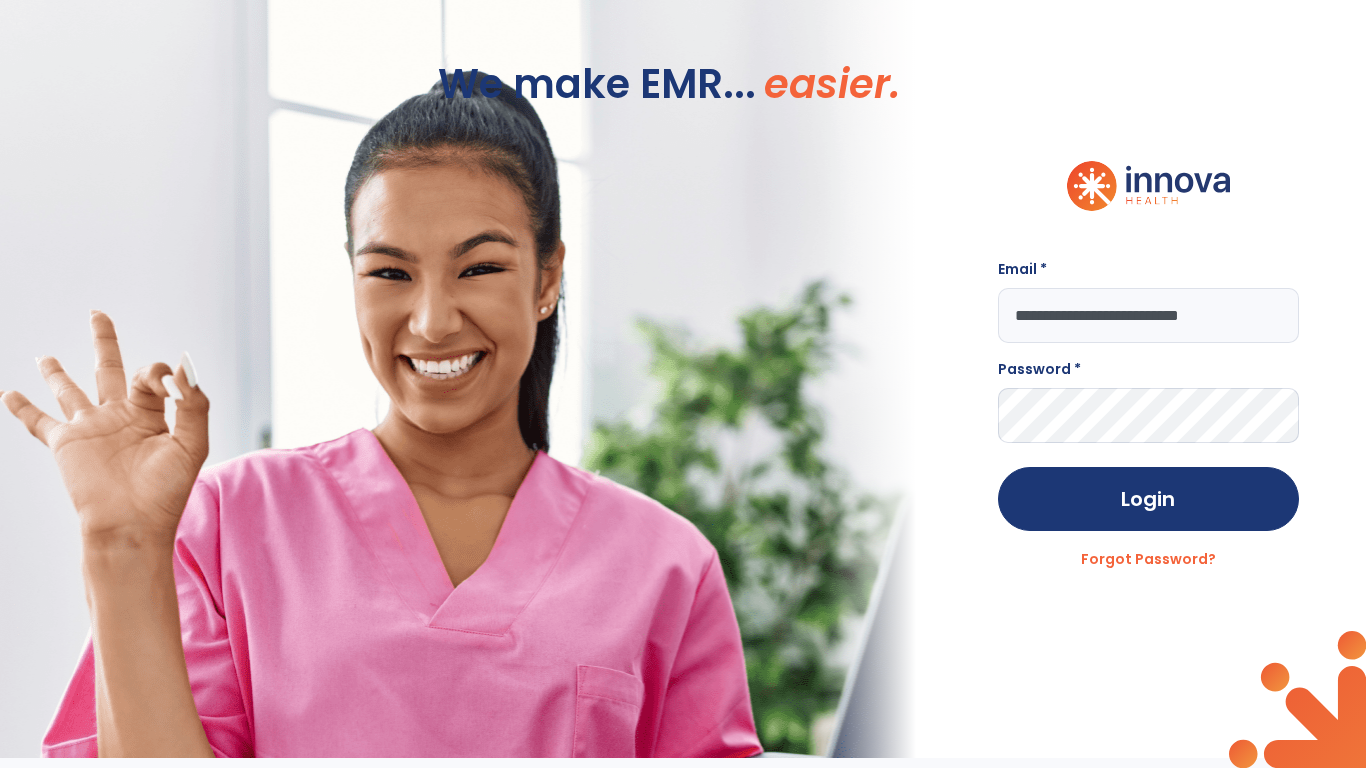 type on "**********" 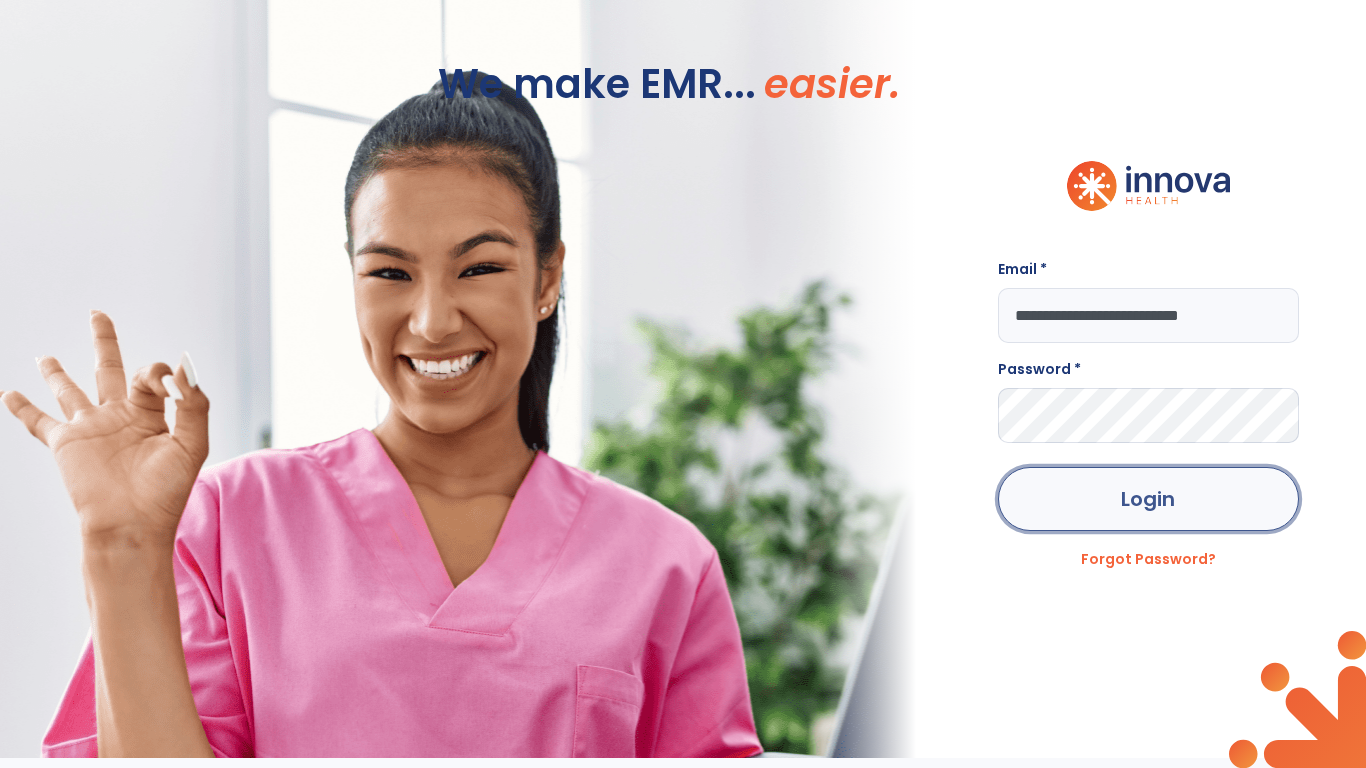 click on "Login" 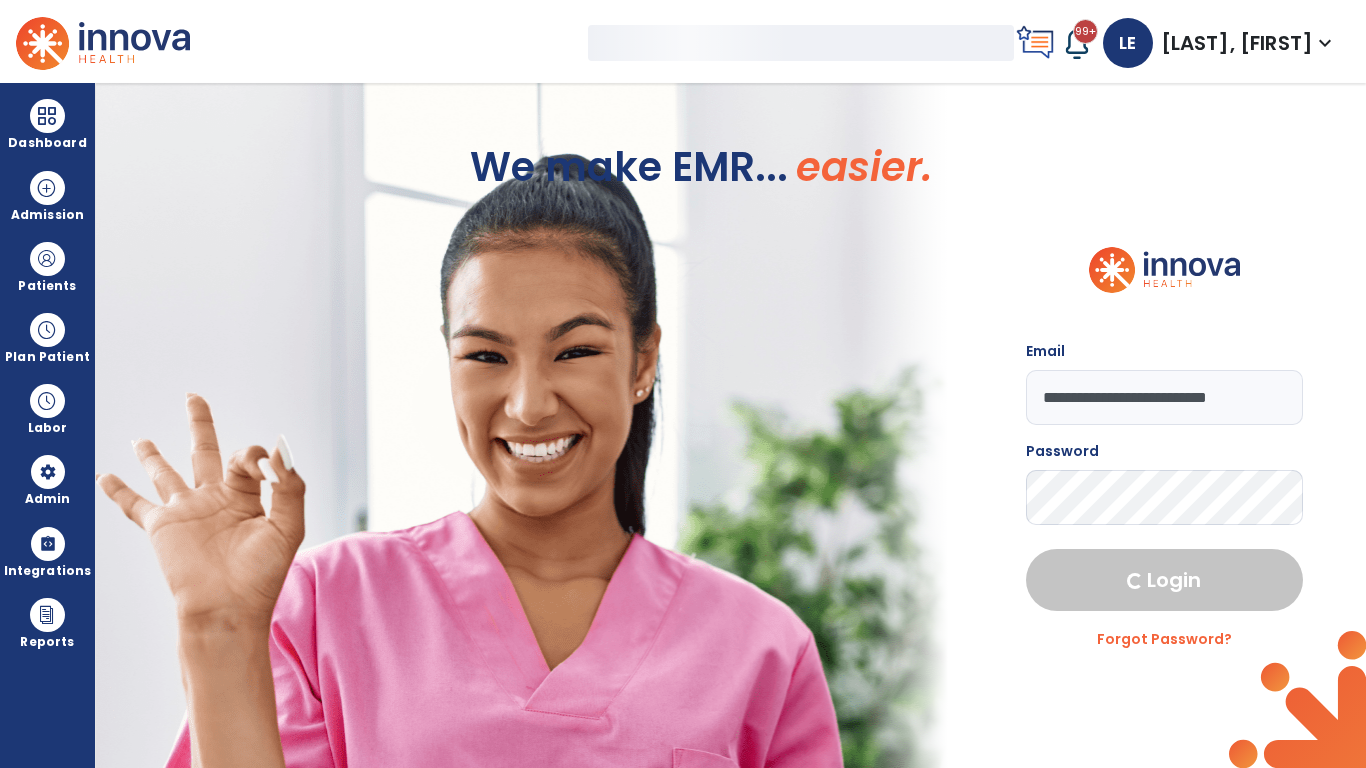 select on "***" 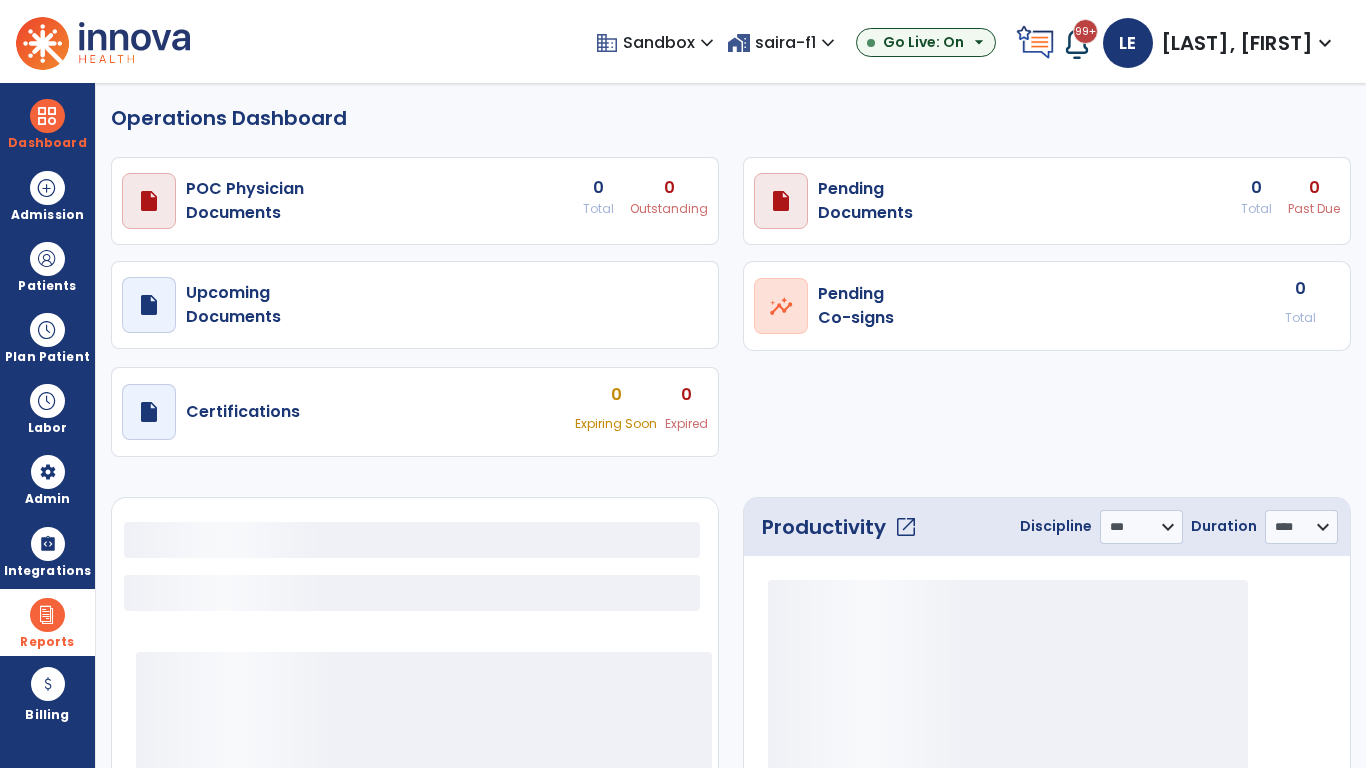 click at bounding box center [47, 615] 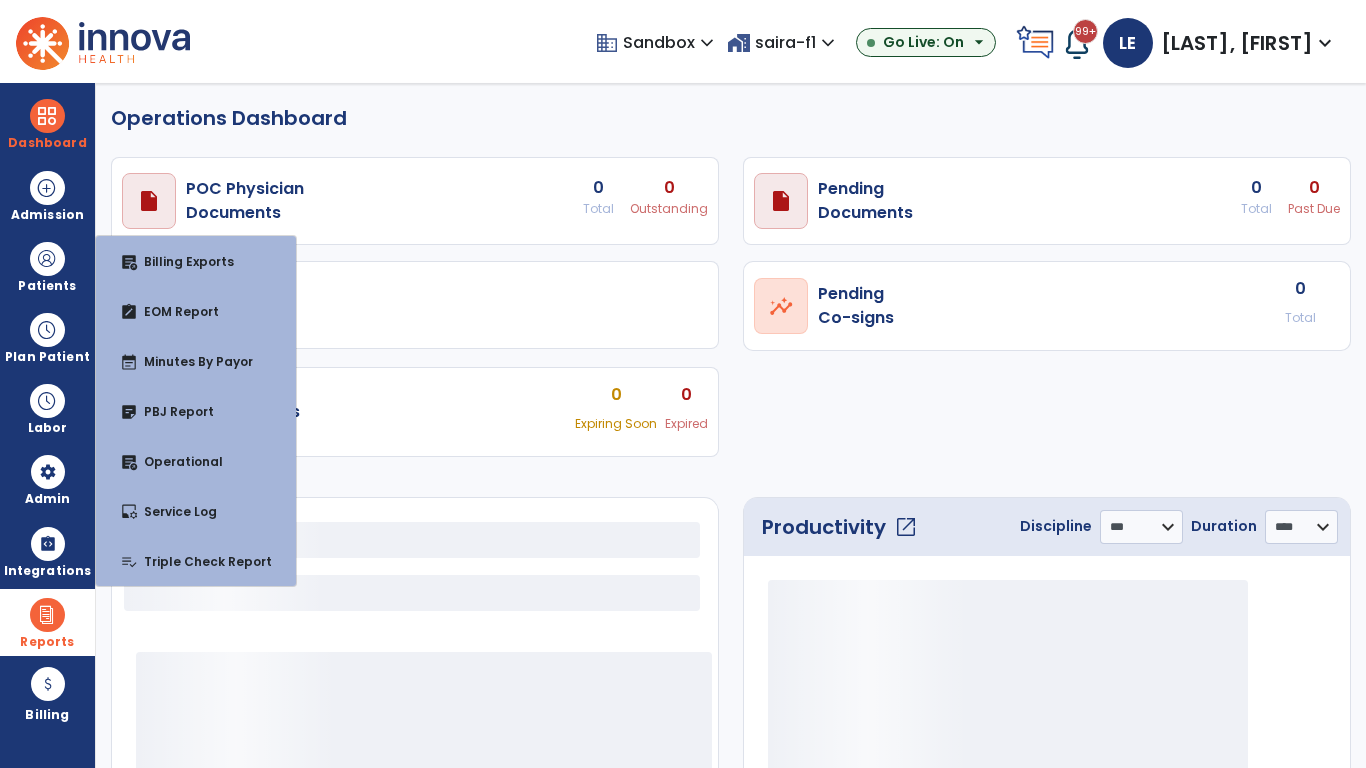 select on "***" 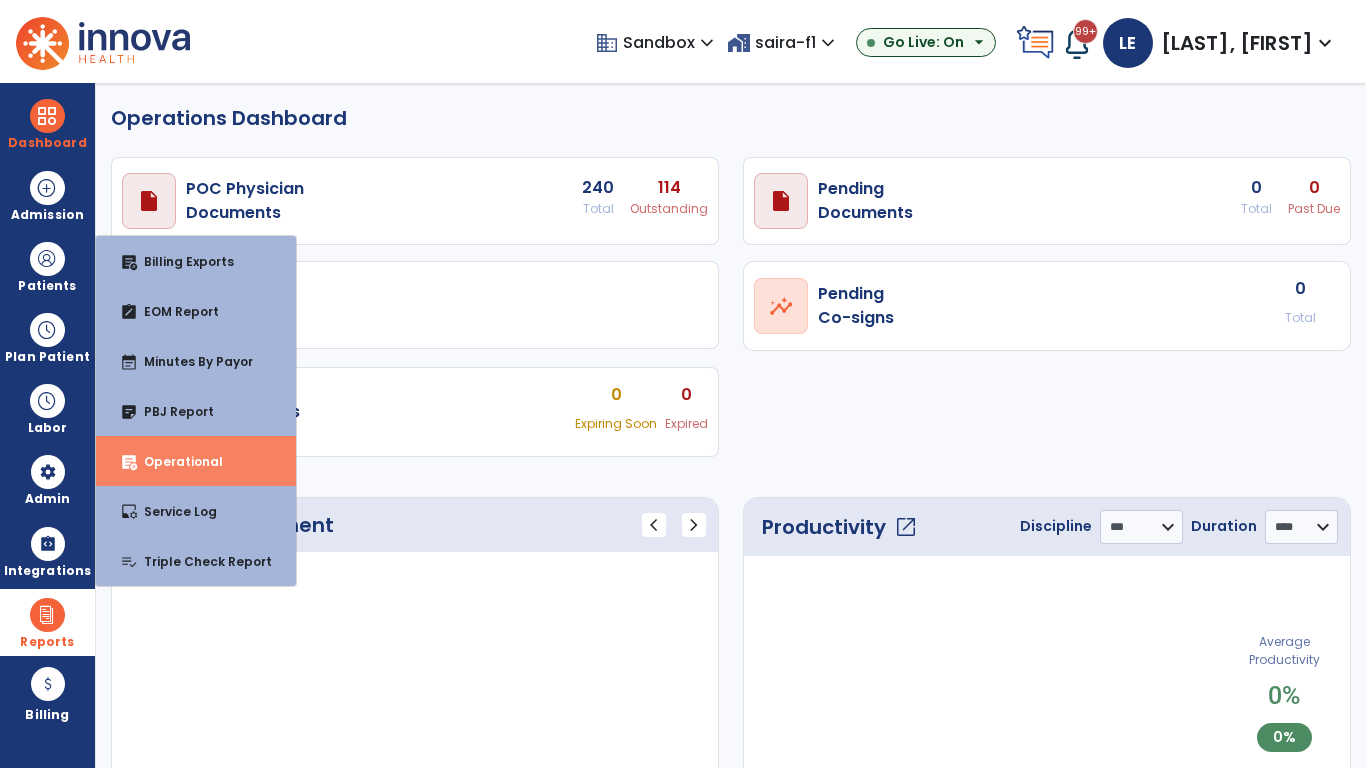 click on "Operational" at bounding box center (175, 461) 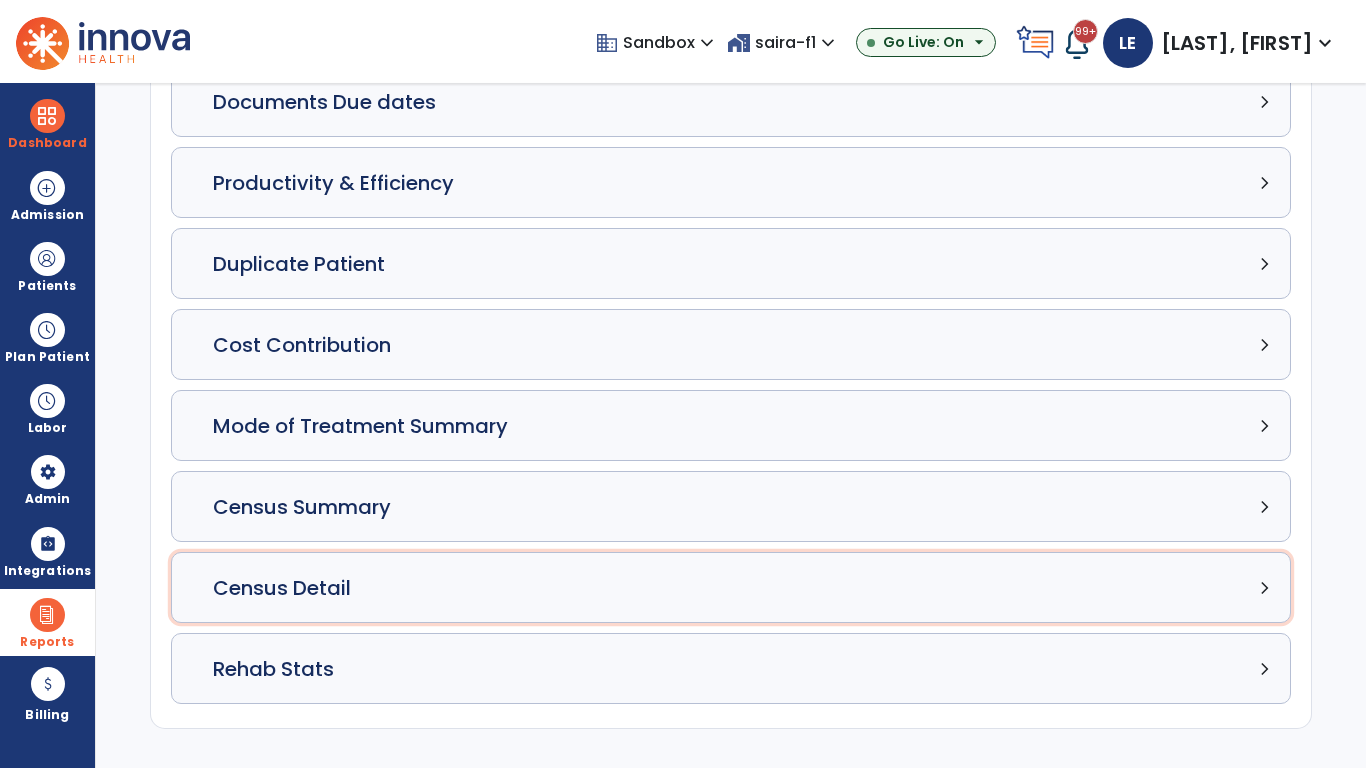 click on "Census Detail chevron_right" 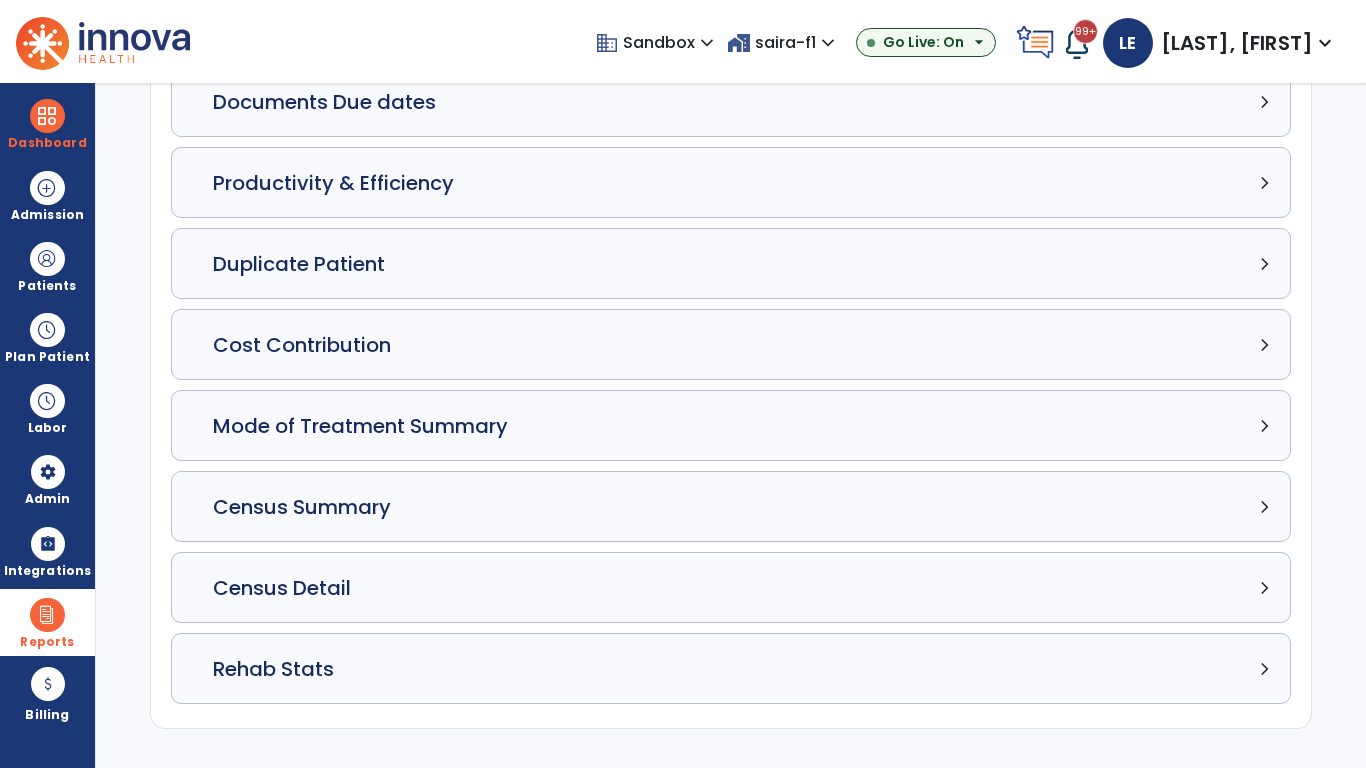 select on "*****" 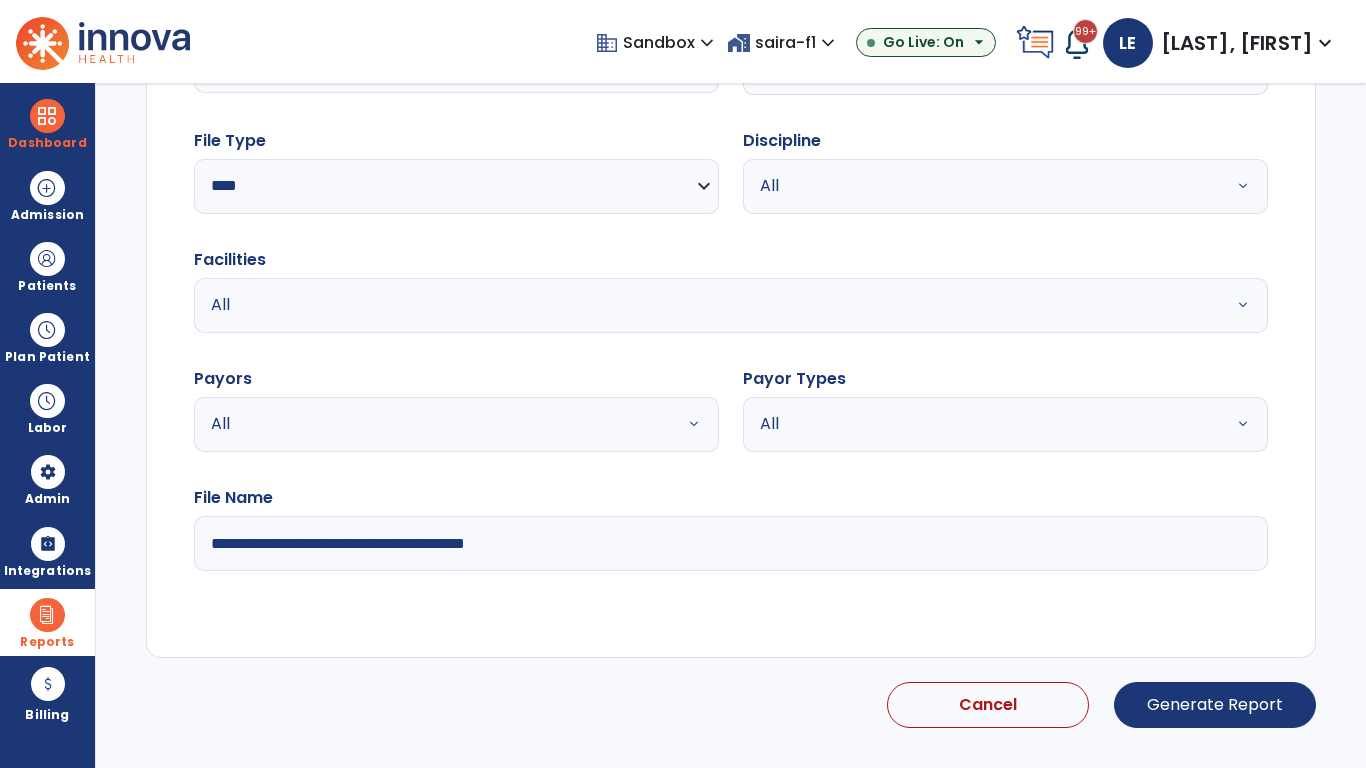 select on "*****" 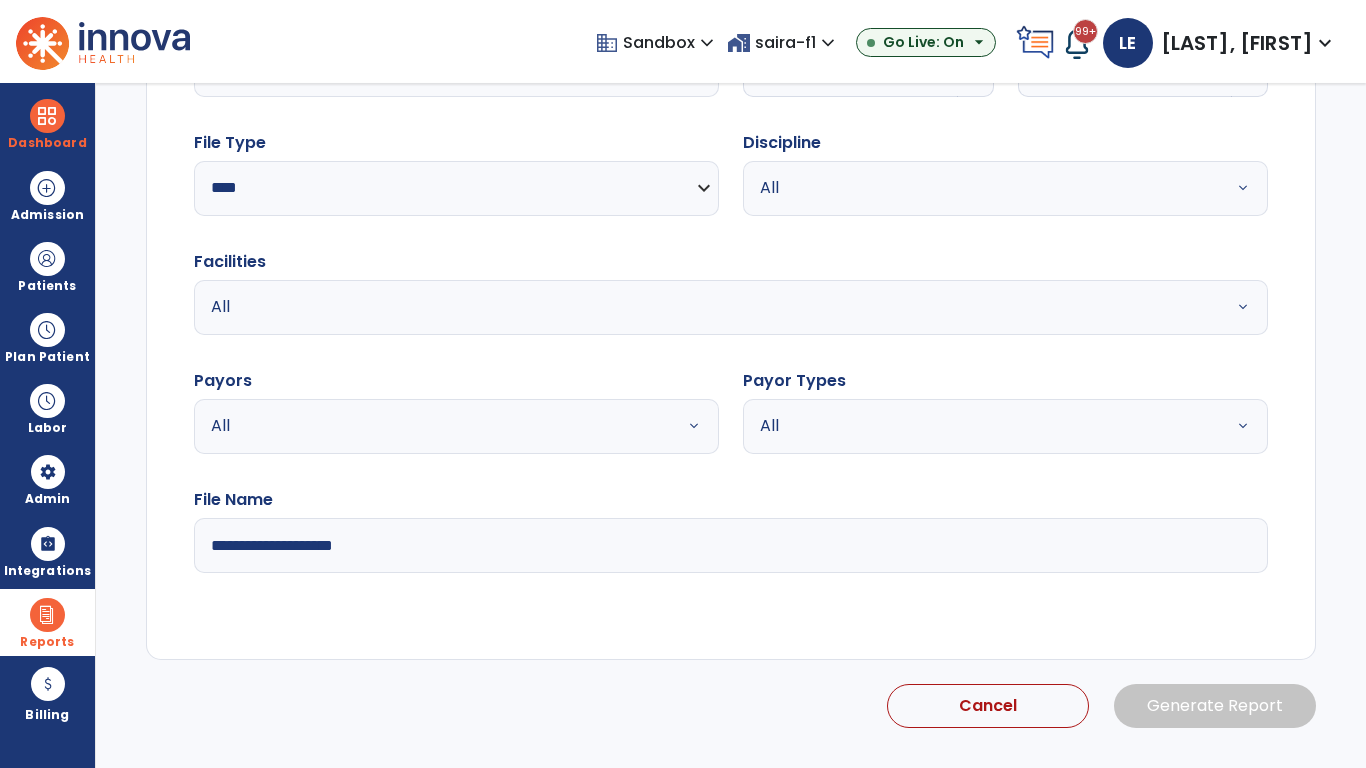 scroll, scrollTop: 192, scrollLeft: 0, axis: vertical 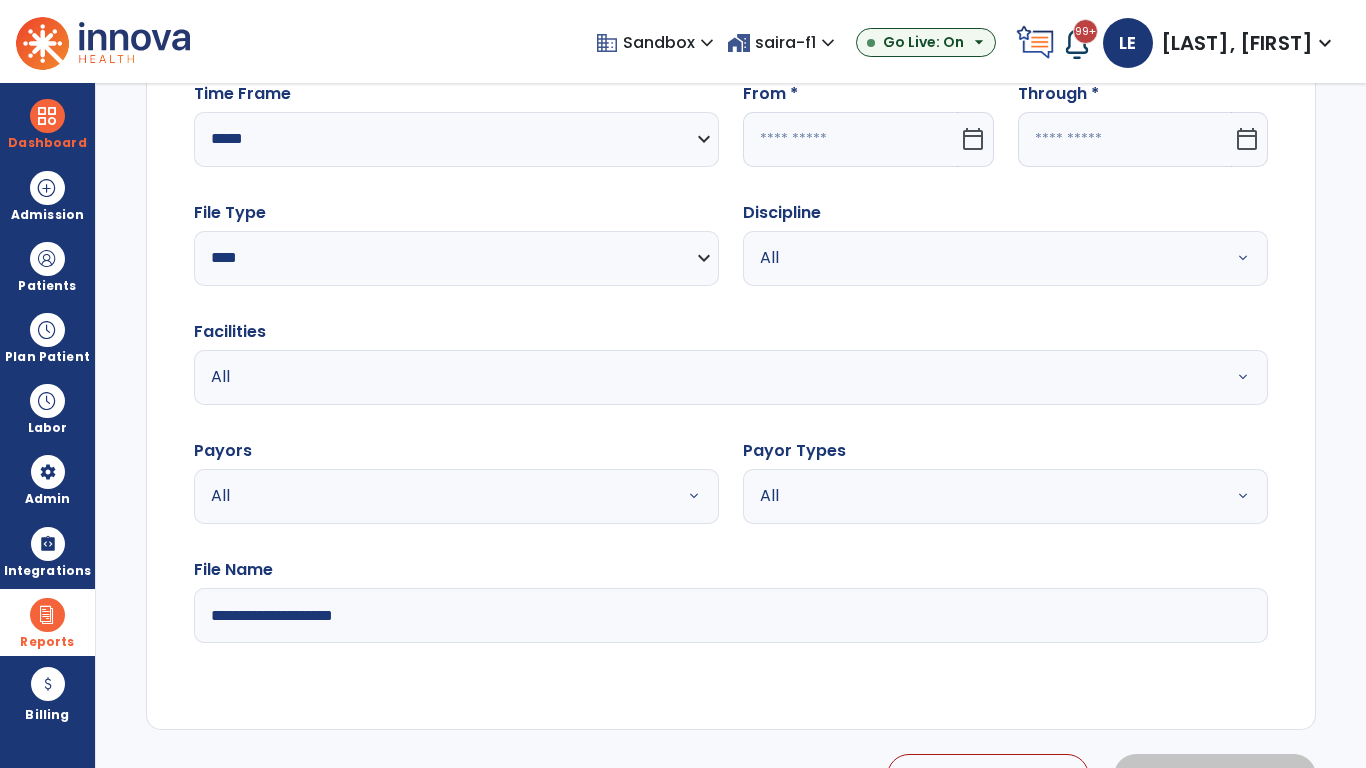 click 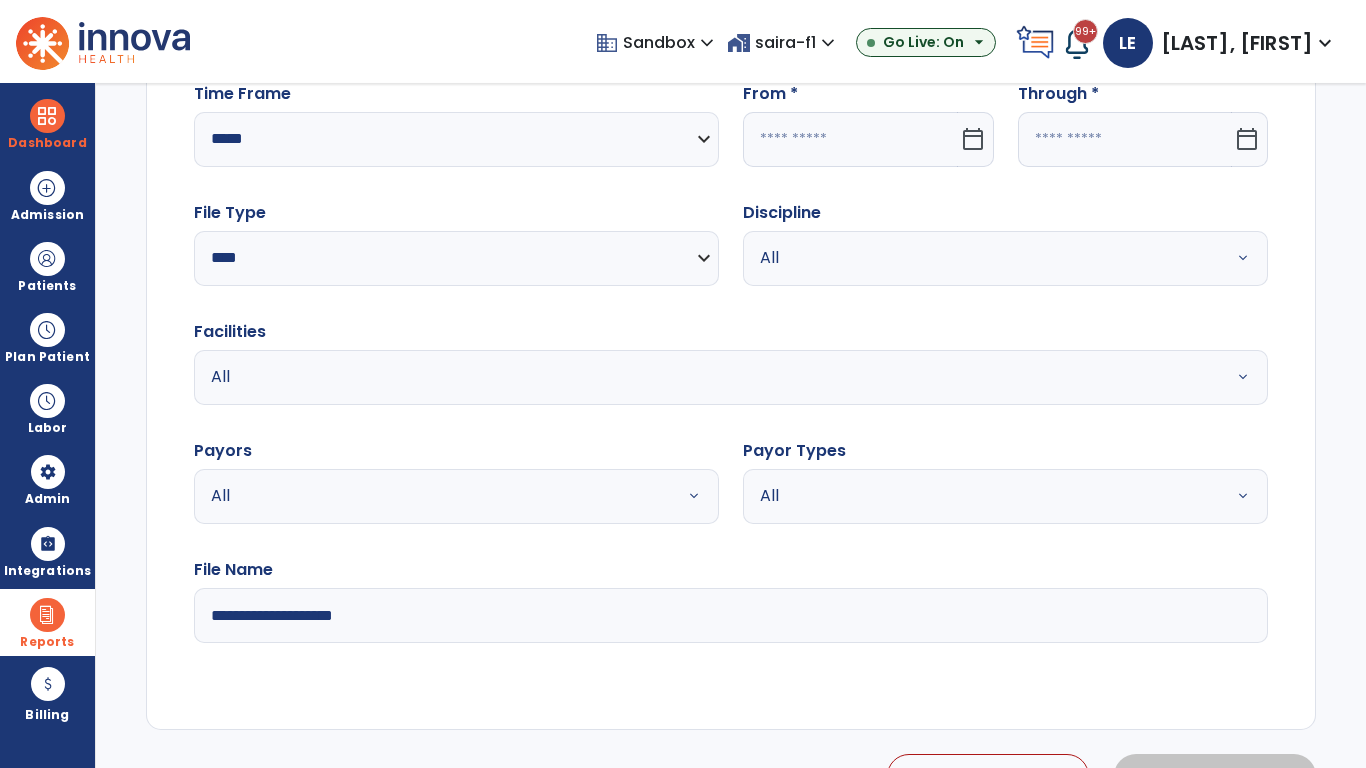 select on "*" 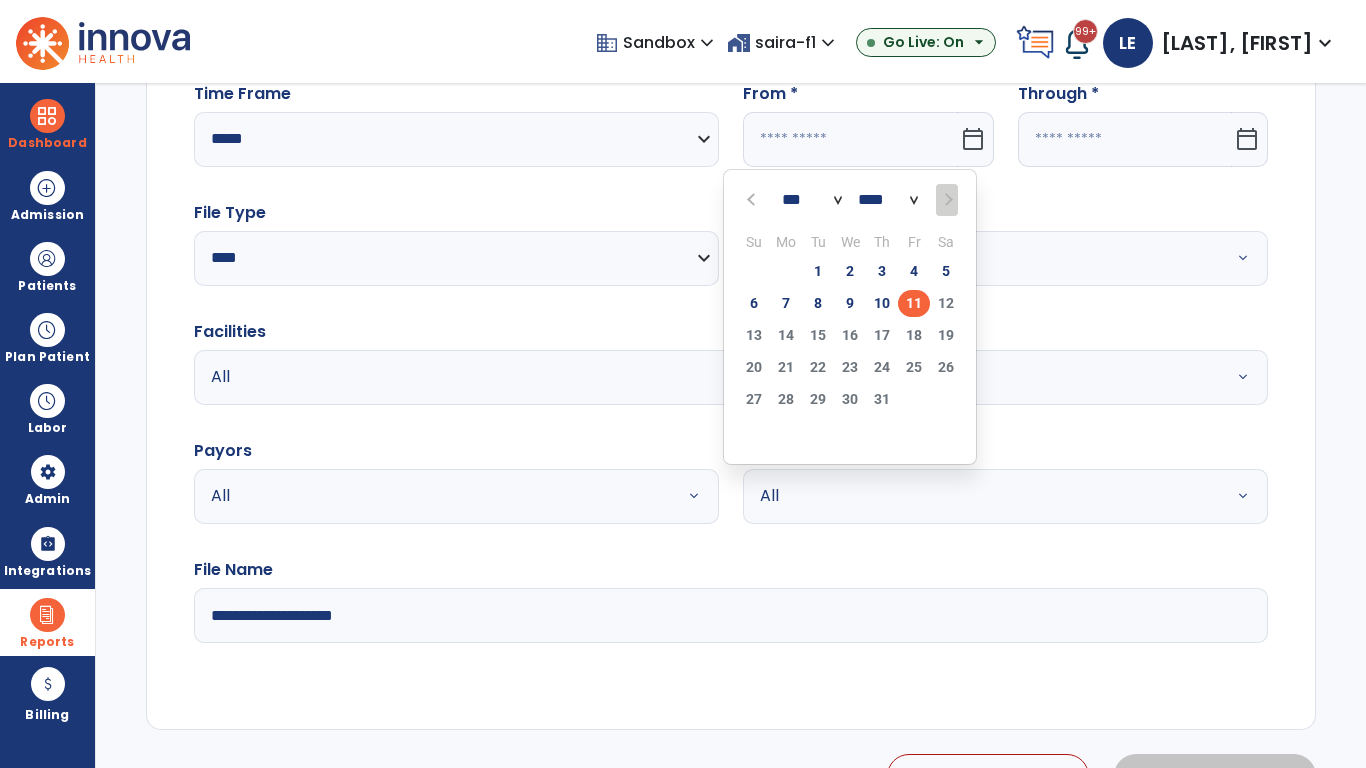 select on "****" 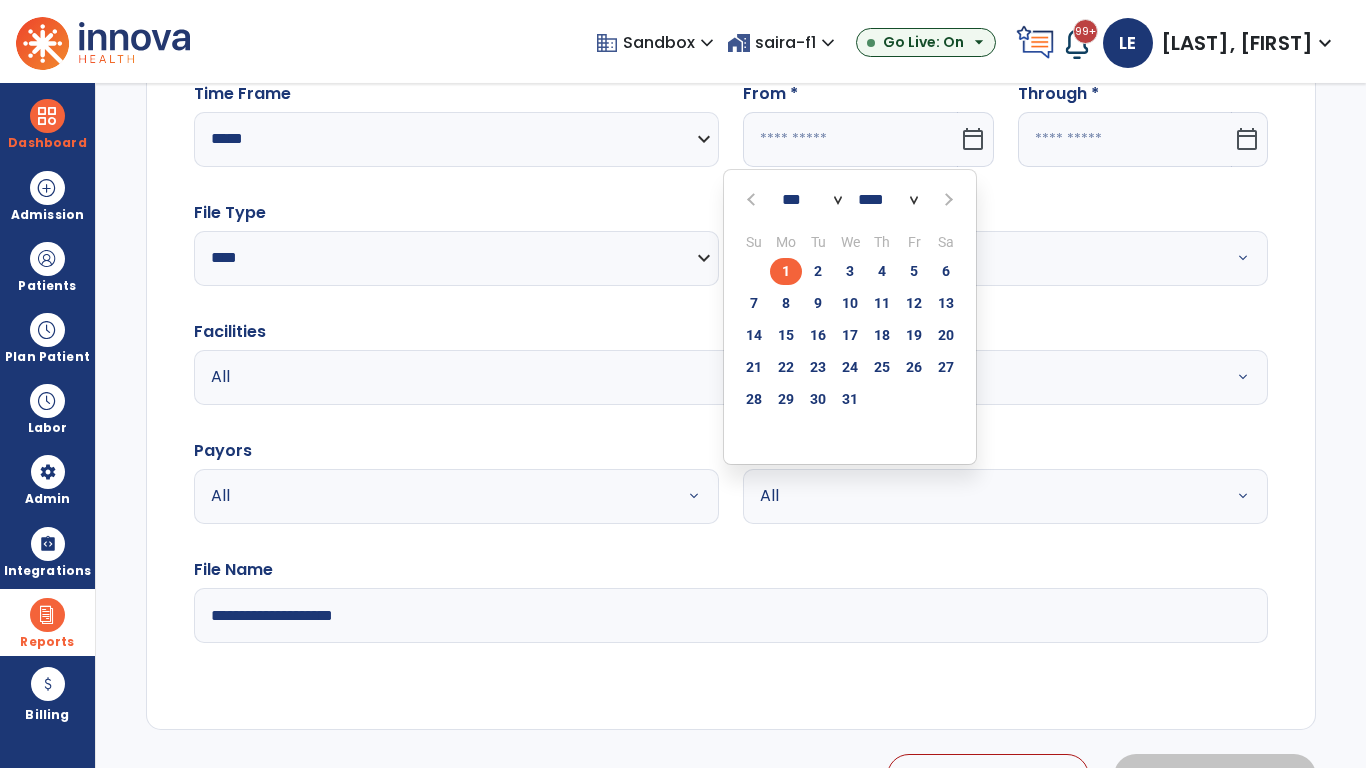 select on "**" 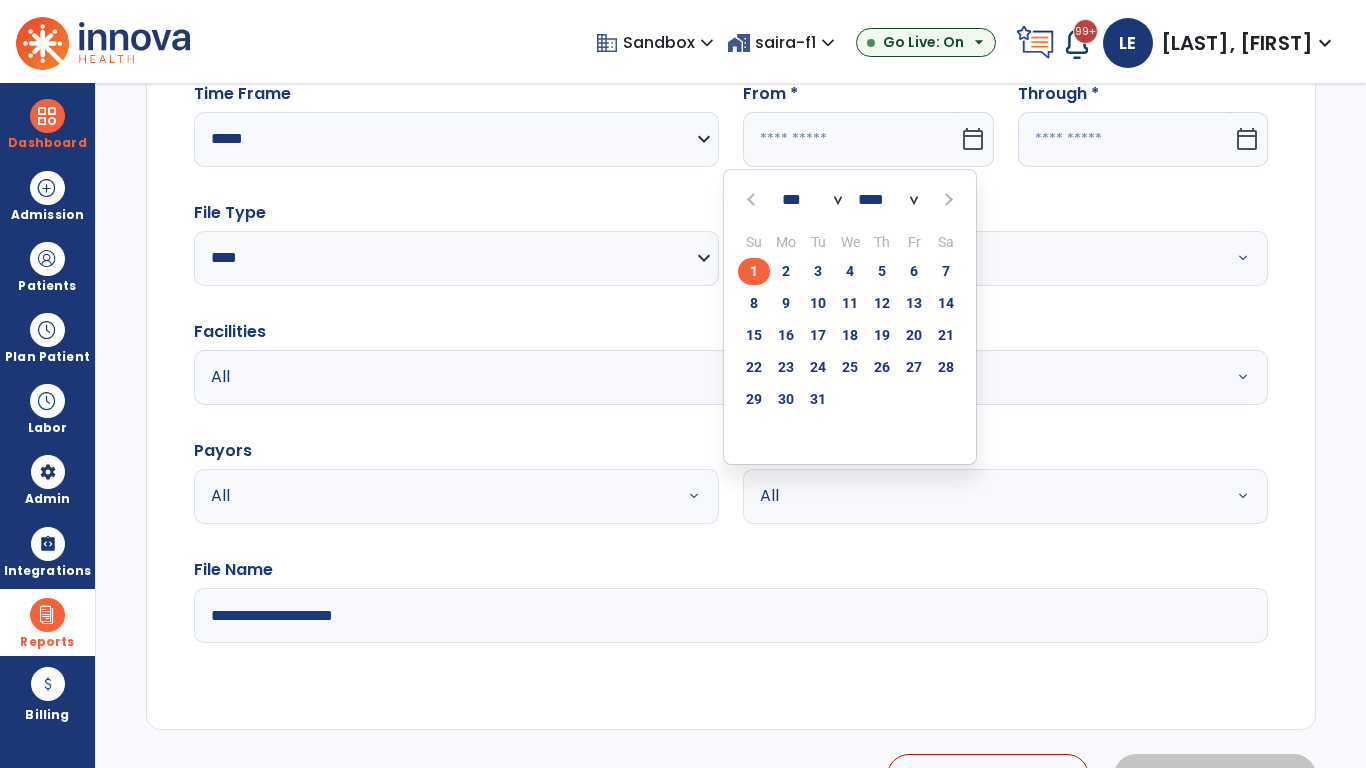 click on "1" 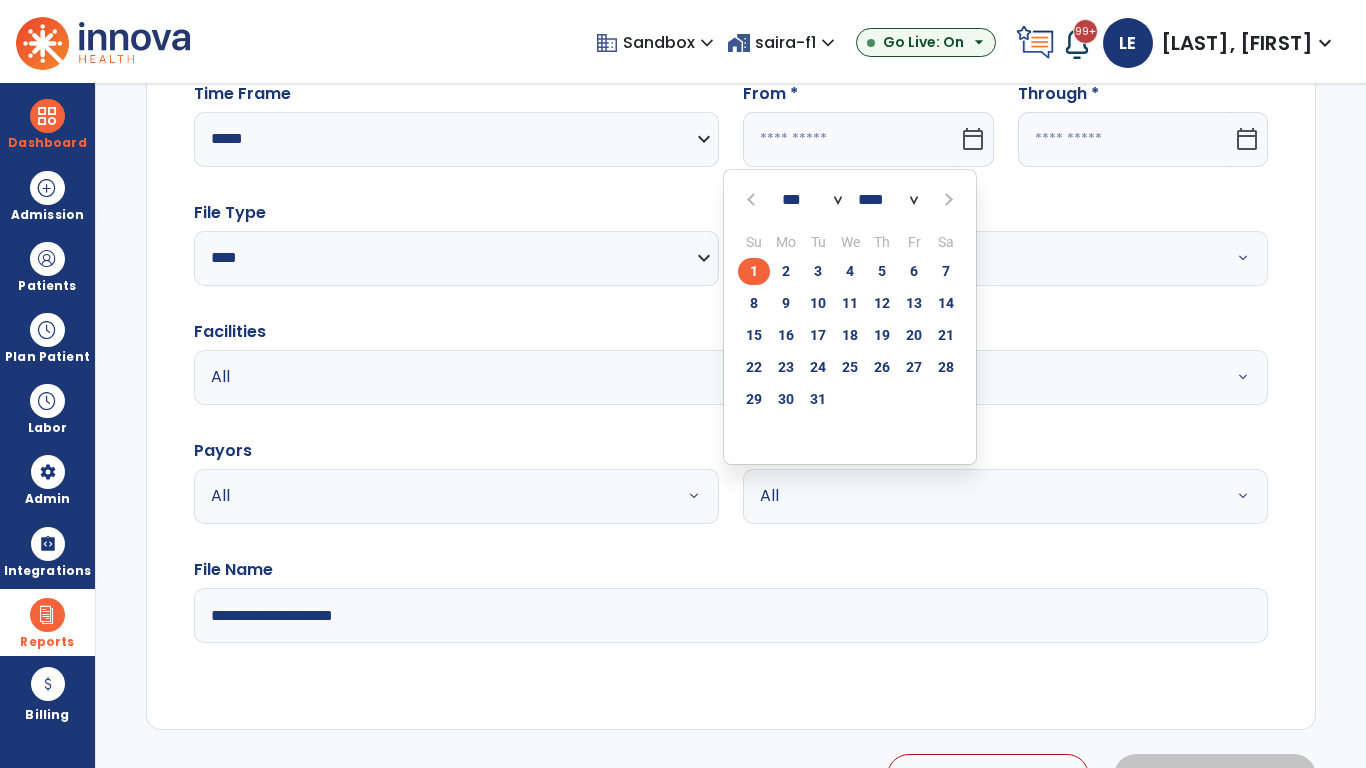 type on "**********" 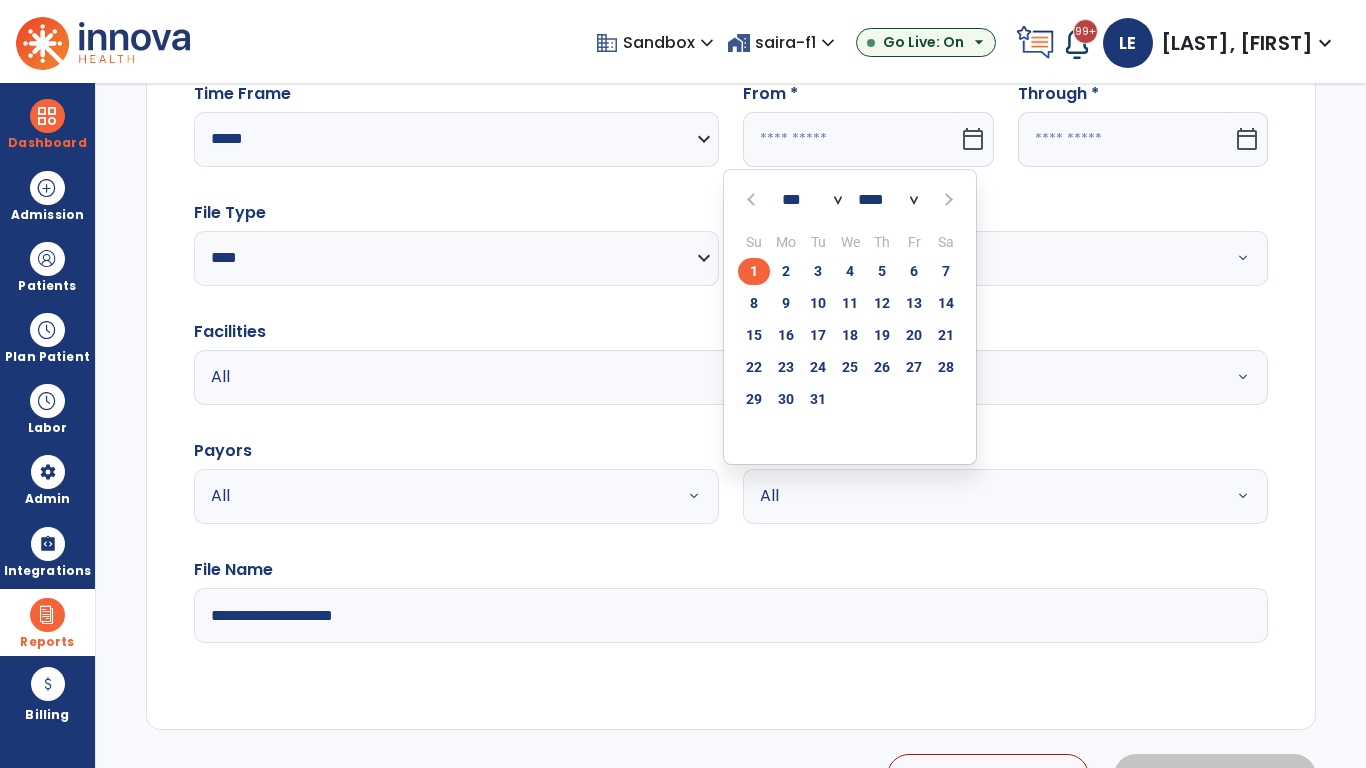 type on "*********" 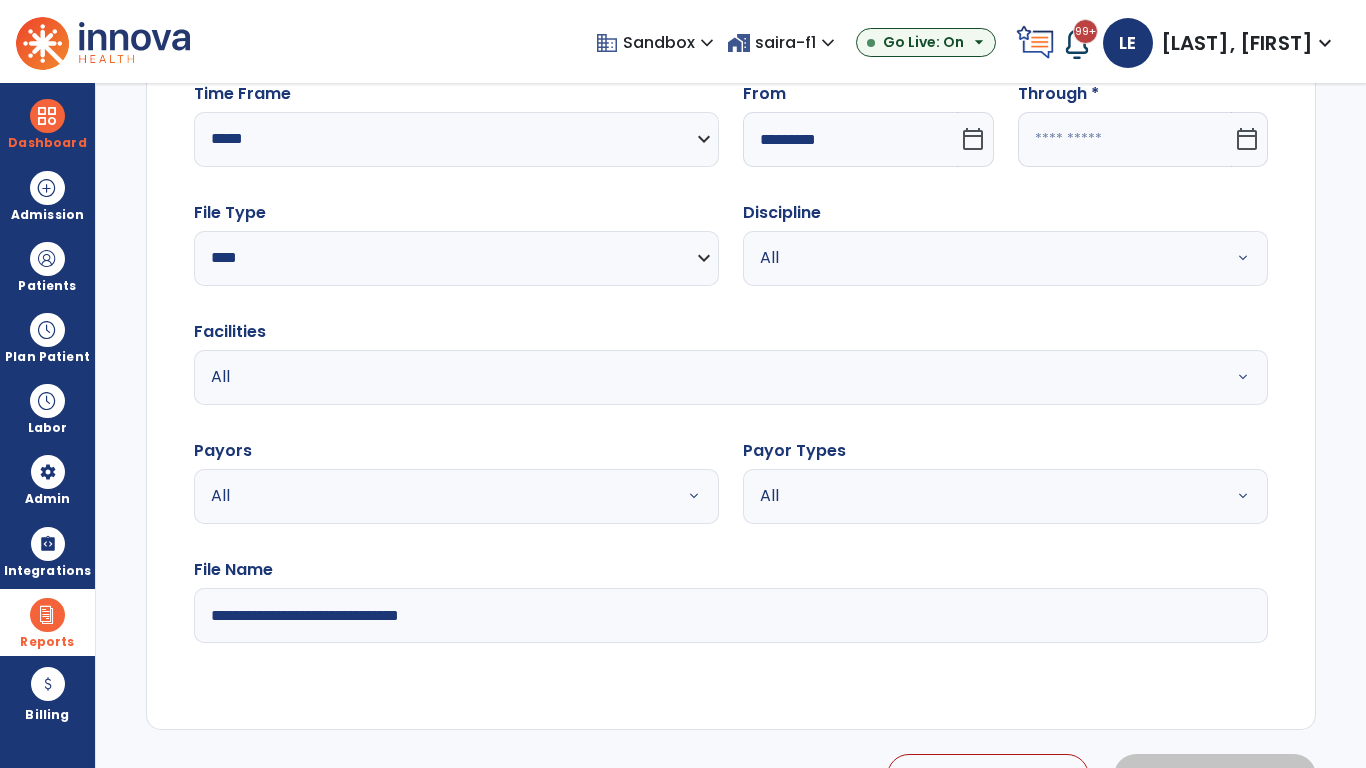 click 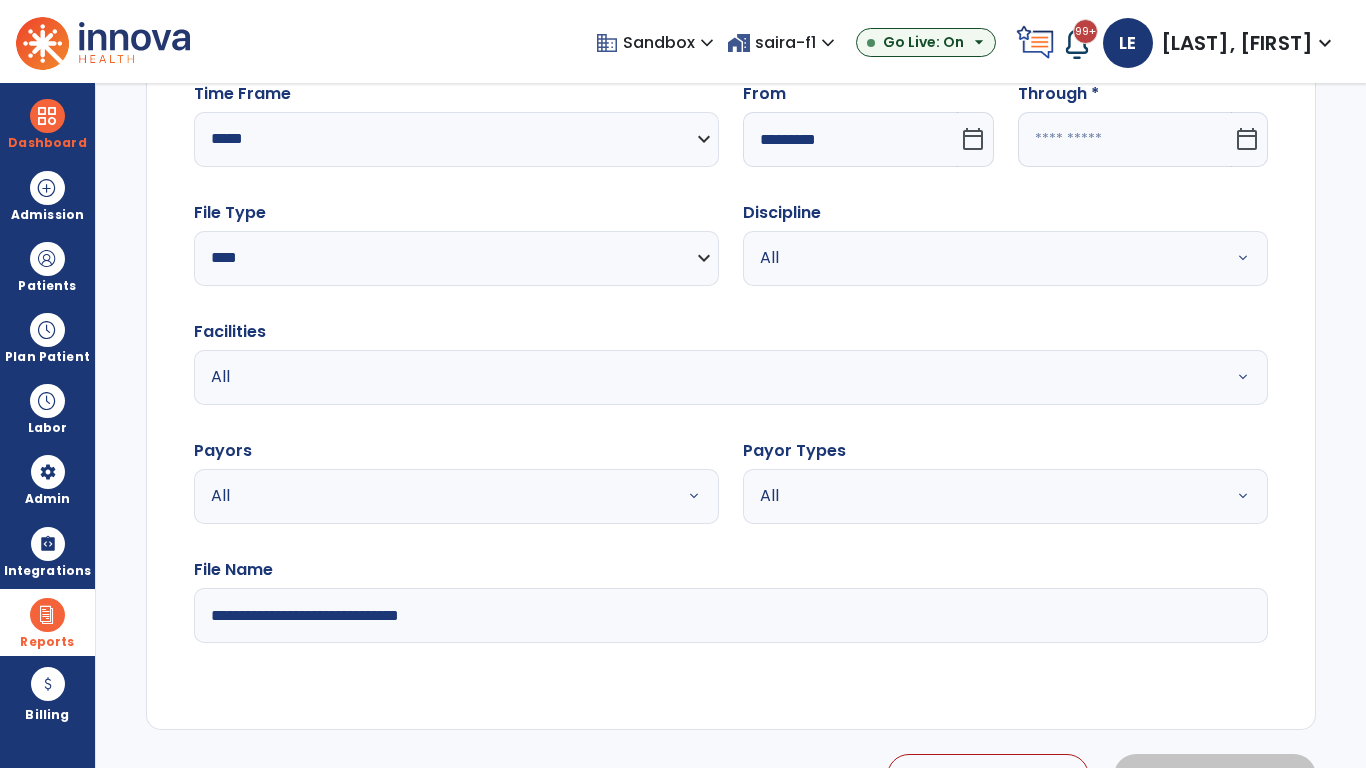 select on "*" 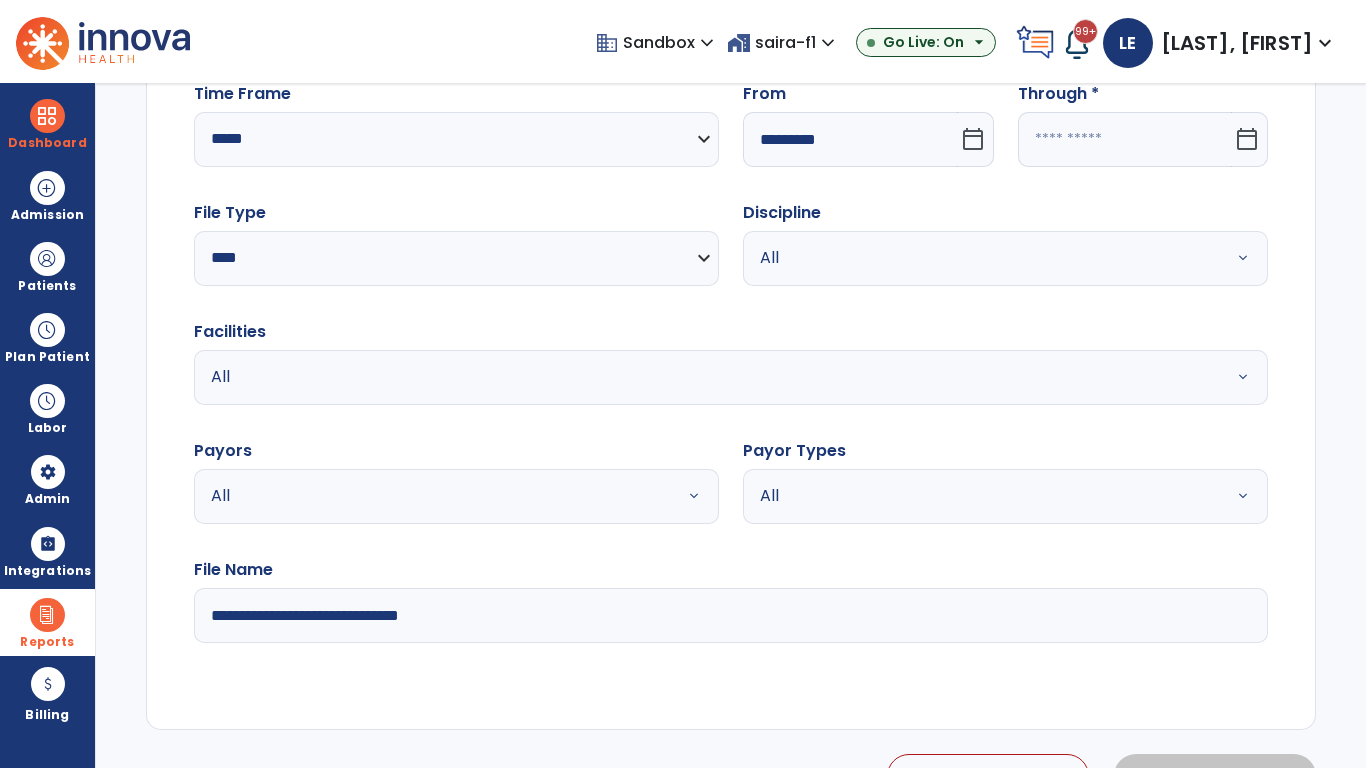 select on "****" 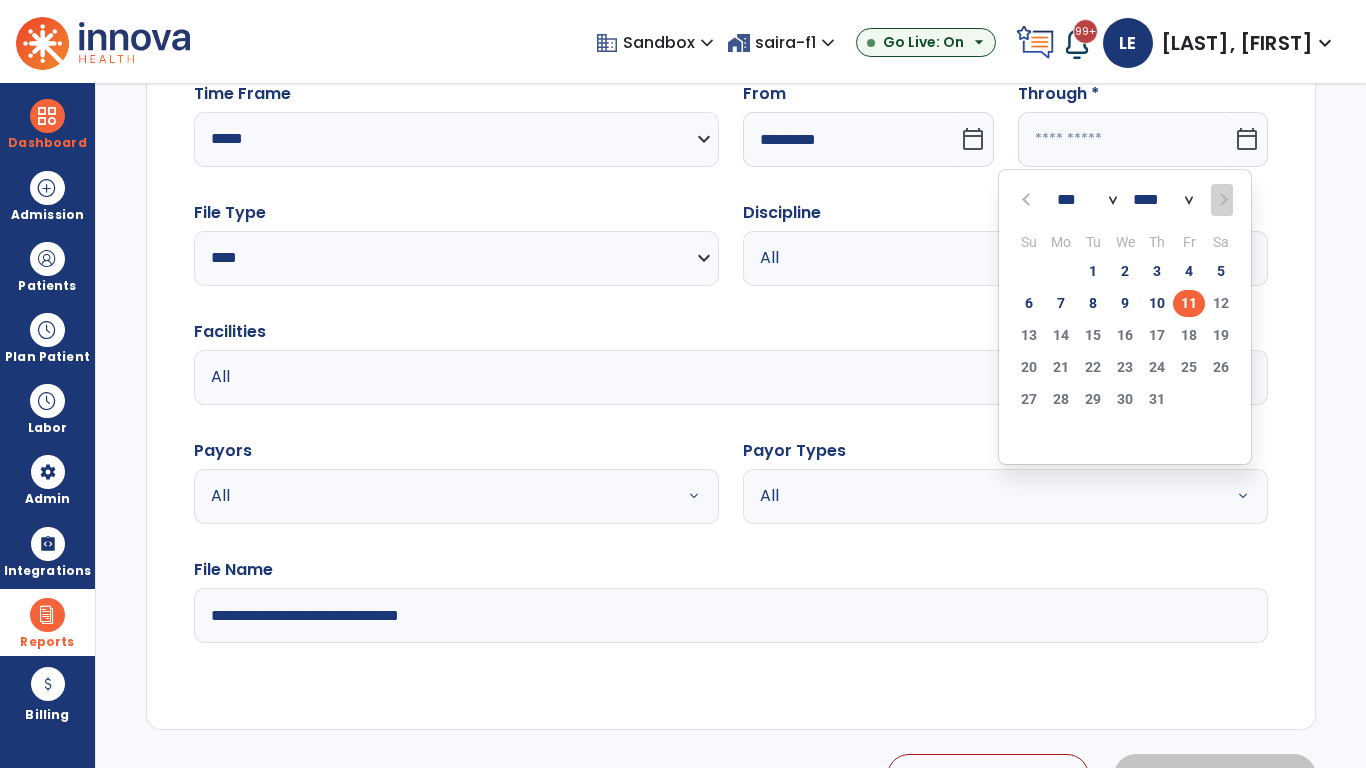 select on "*" 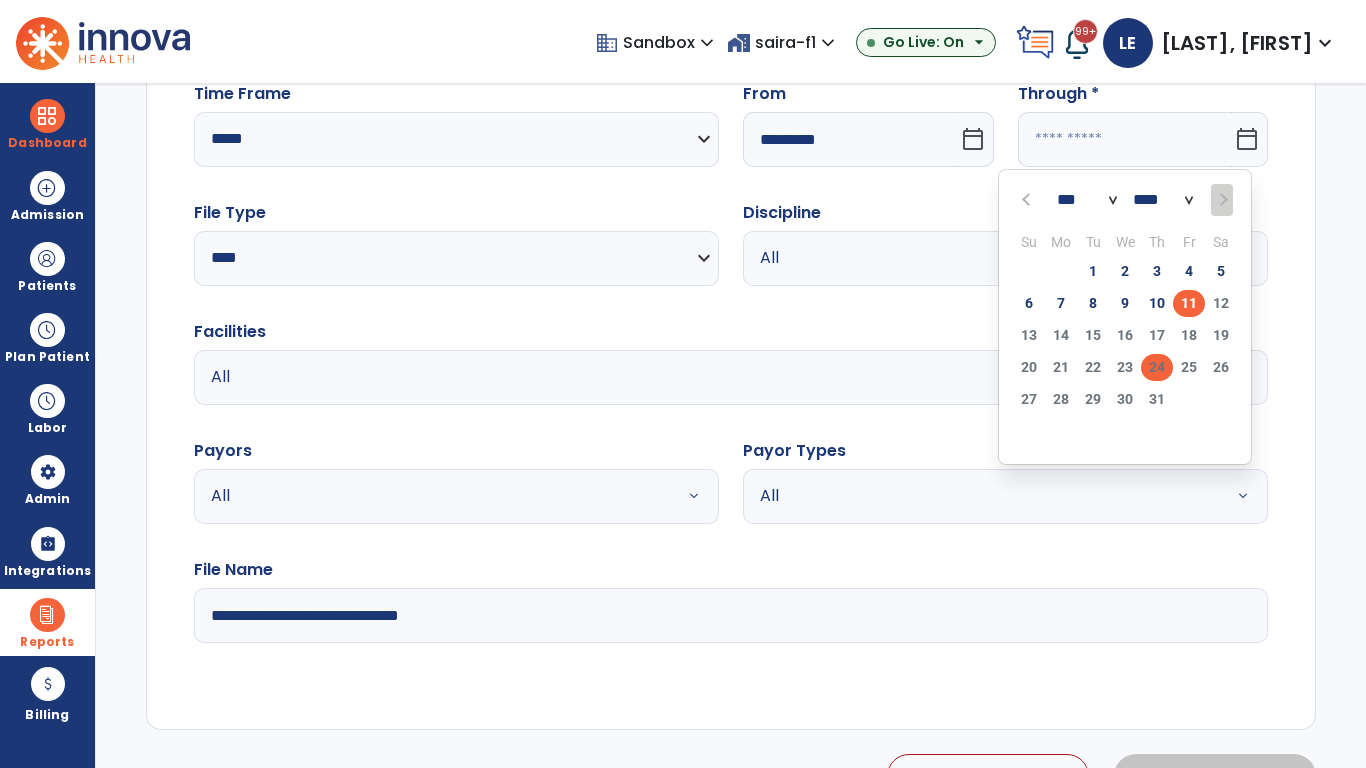 click on "24" 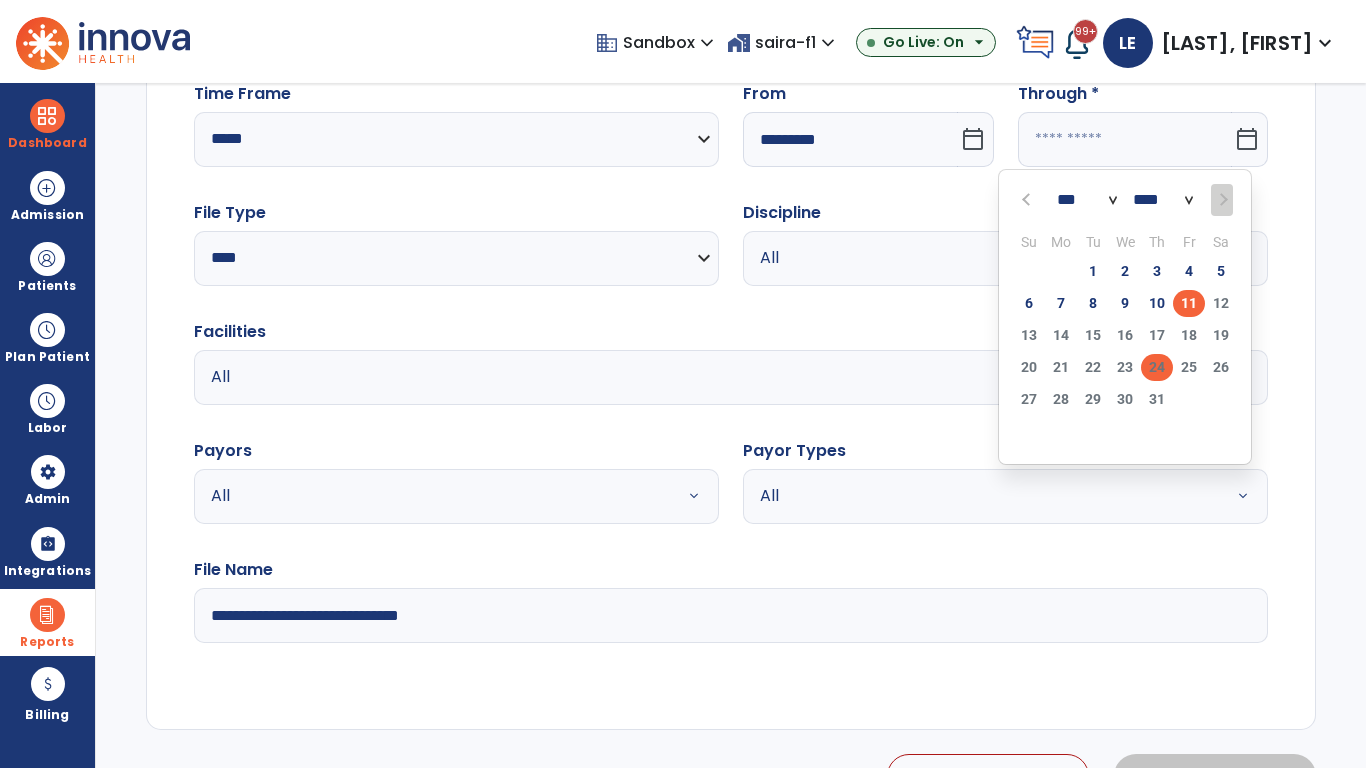 type on "**********" 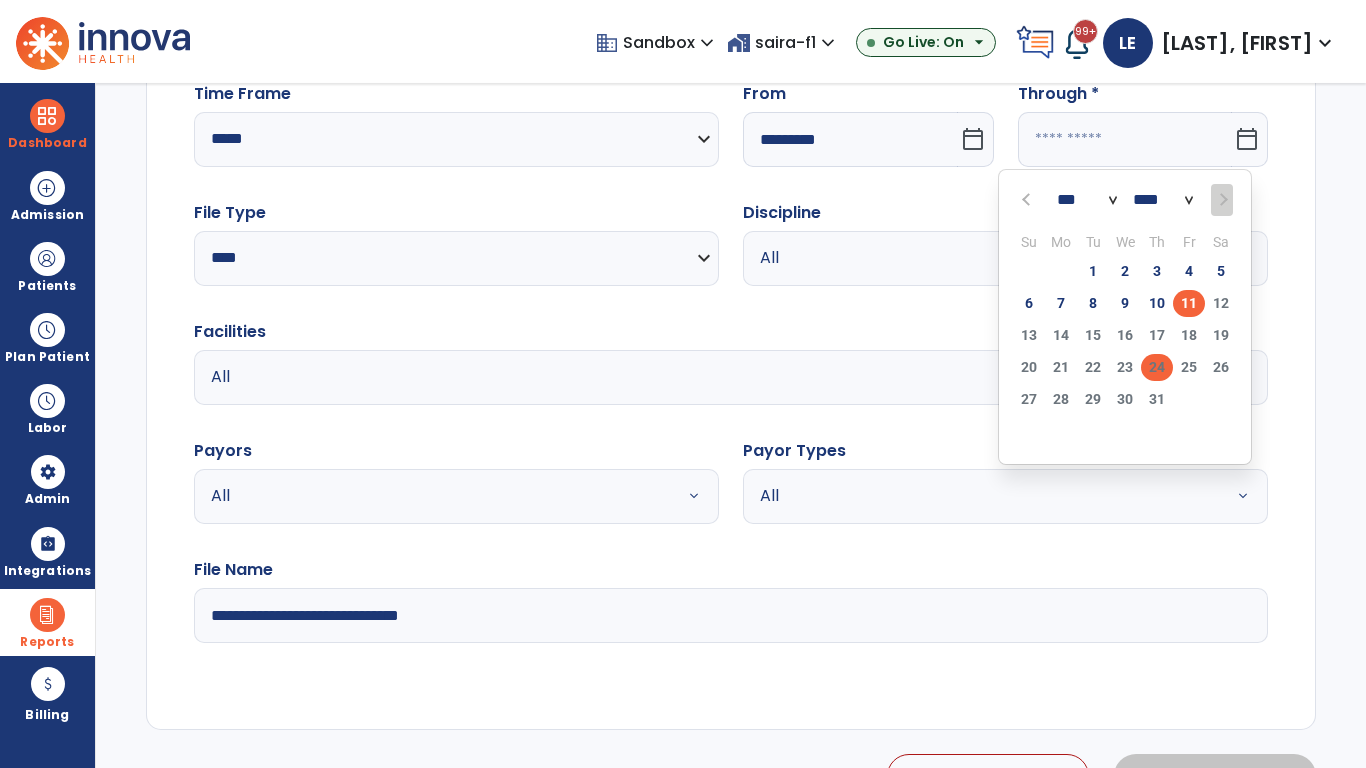 type on "*********" 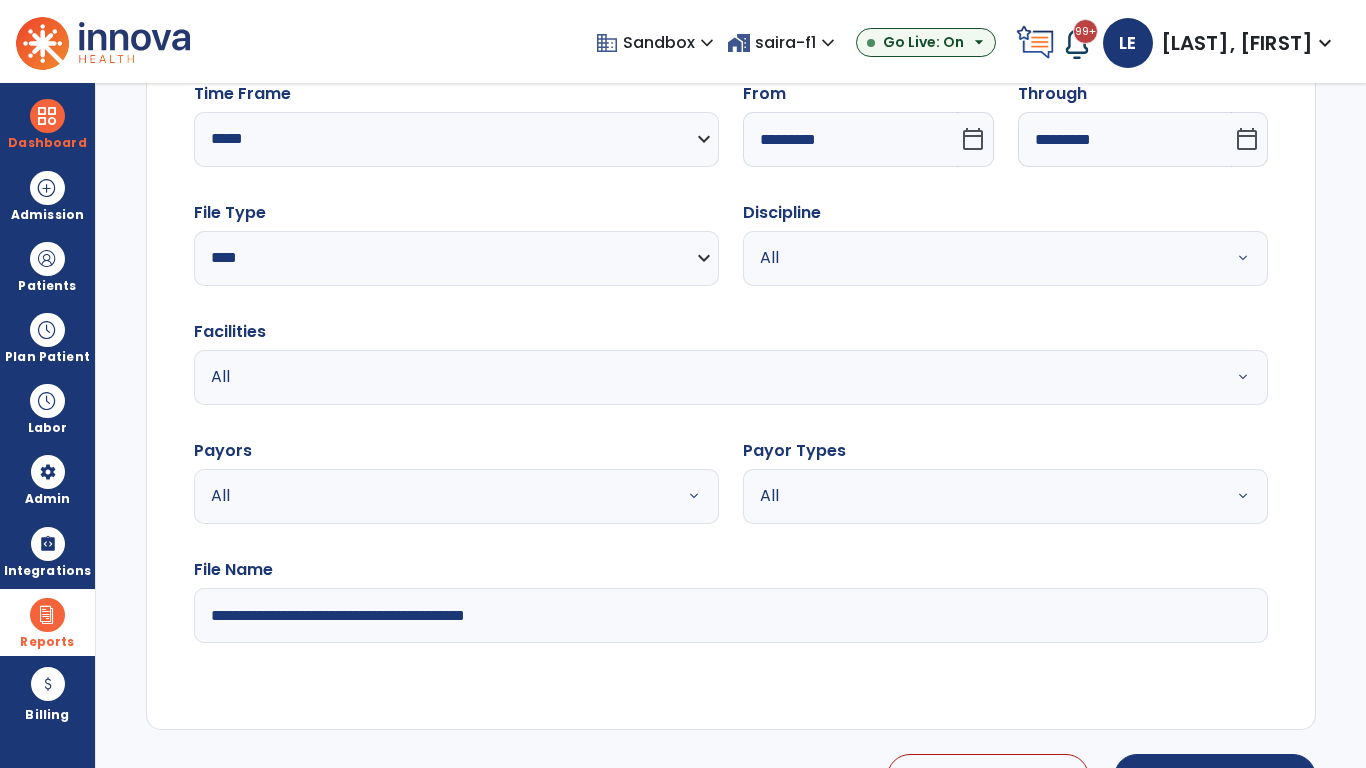 click on "All" at bounding box center [981, 258] 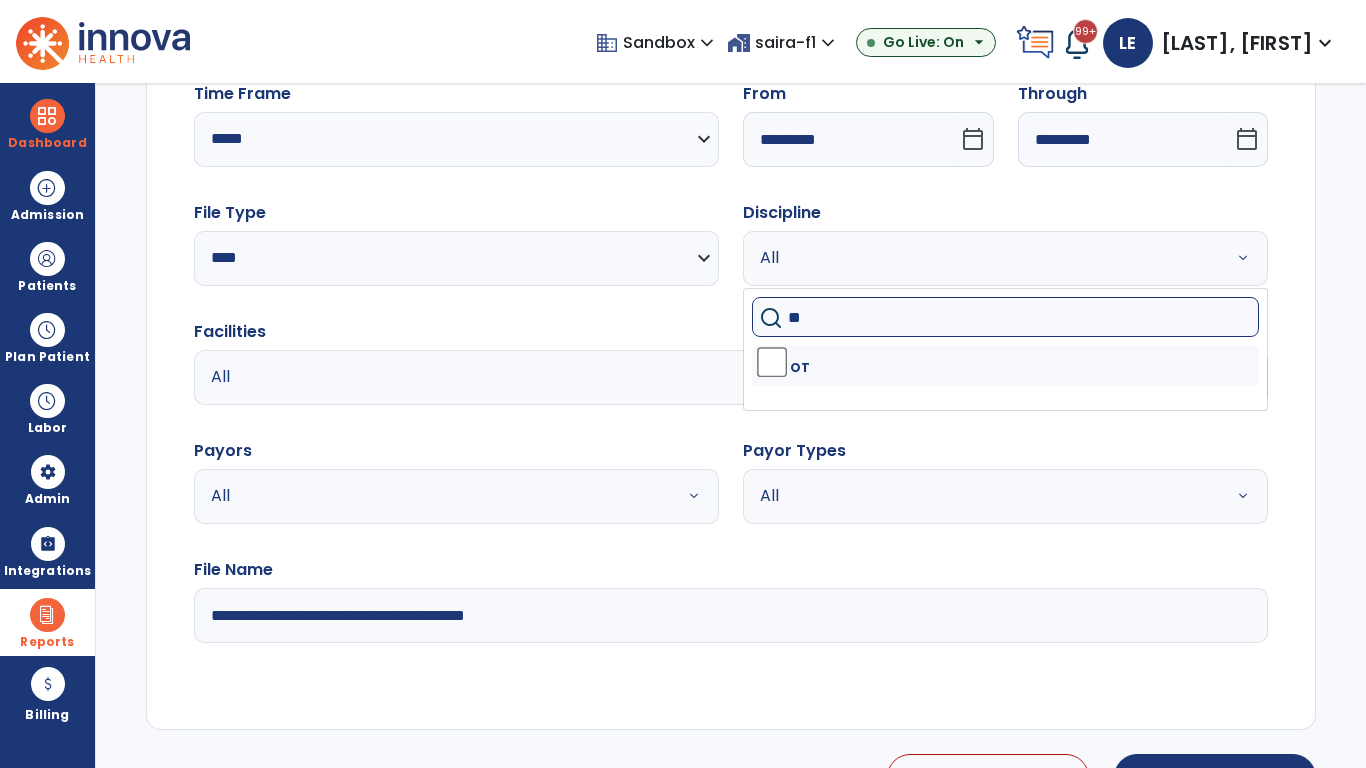 type on "**" 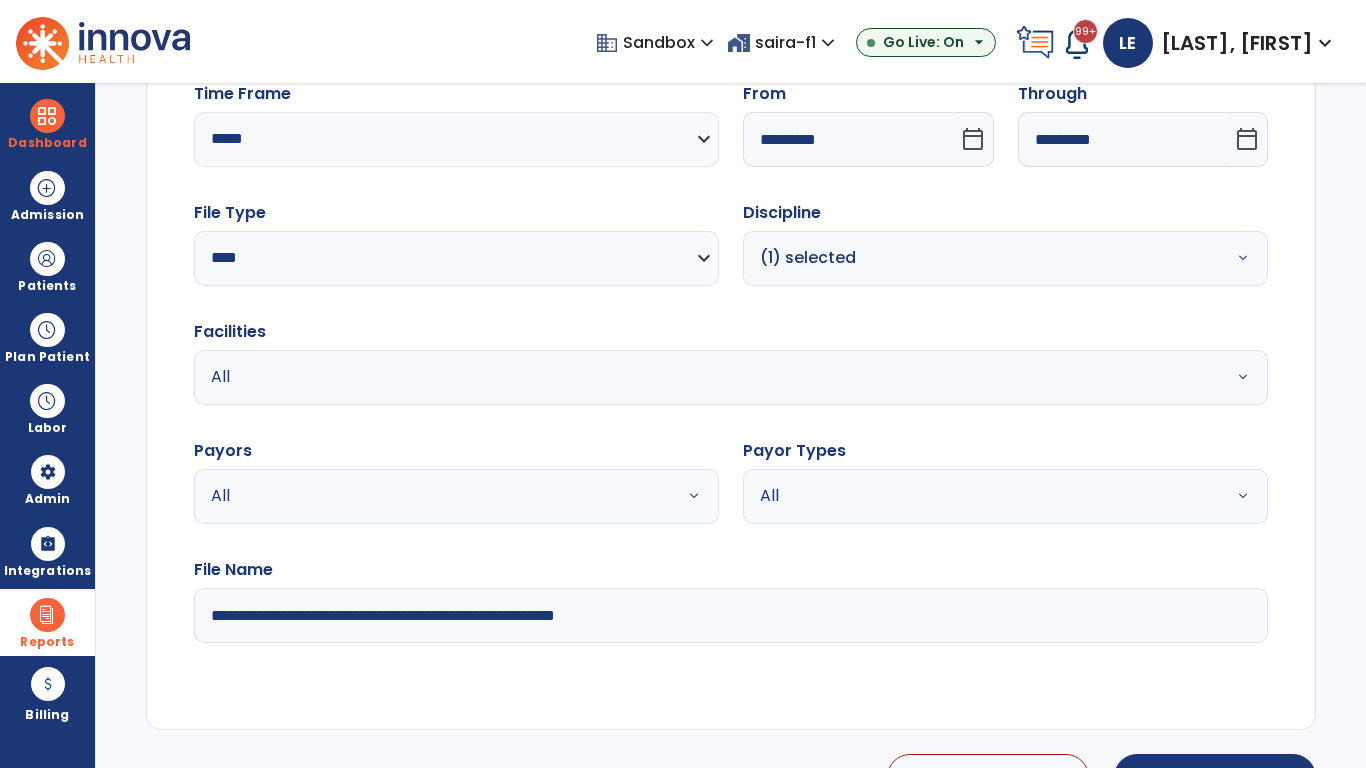 type on "**********" 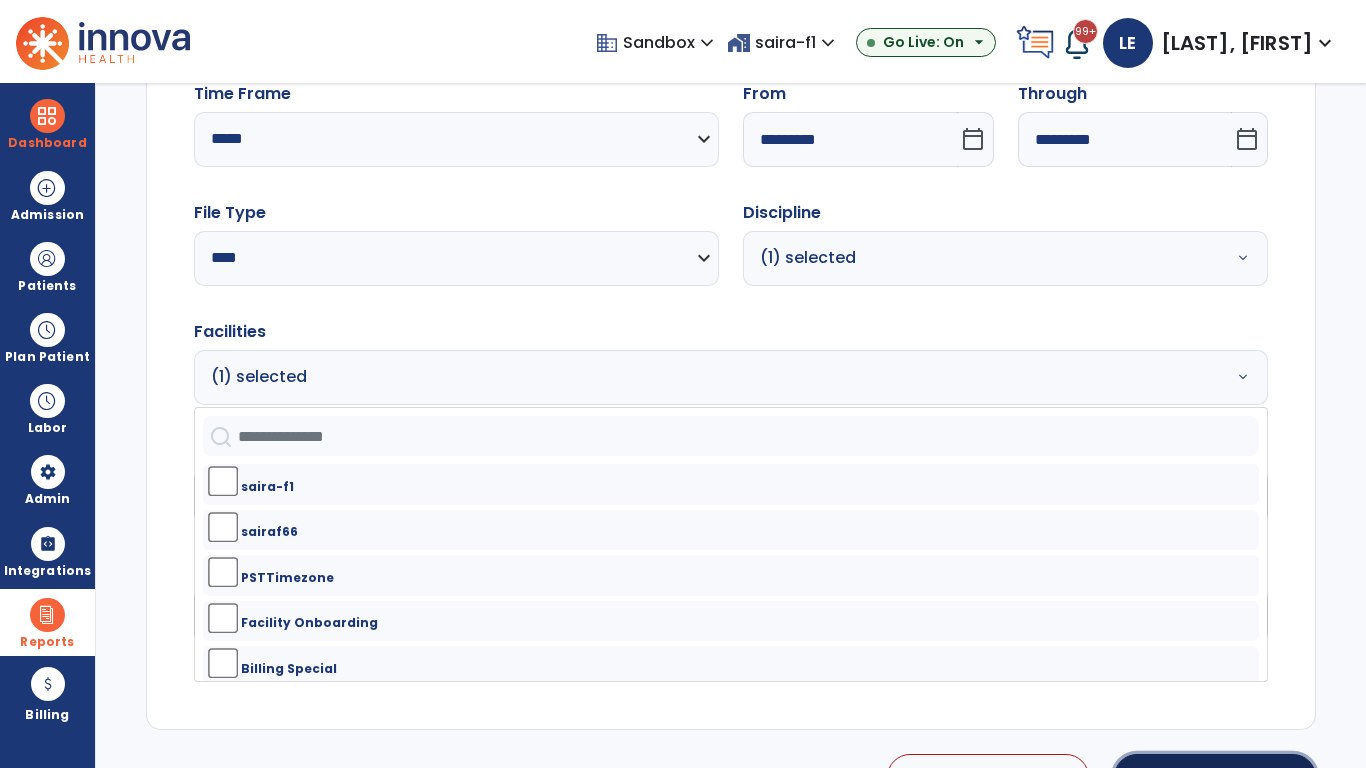 click on "Generate Report" 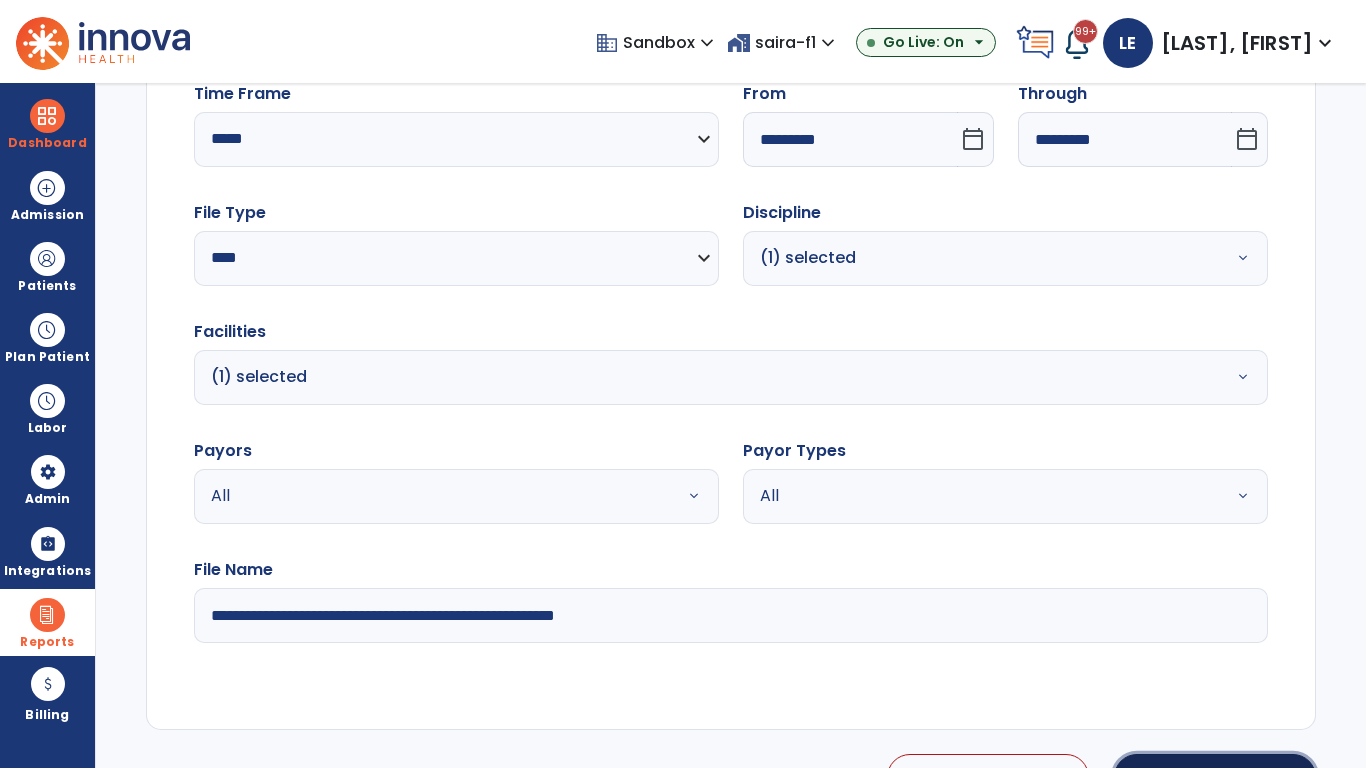 scroll, scrollTop: 224, scrollLeft: 0, axis: vertical 